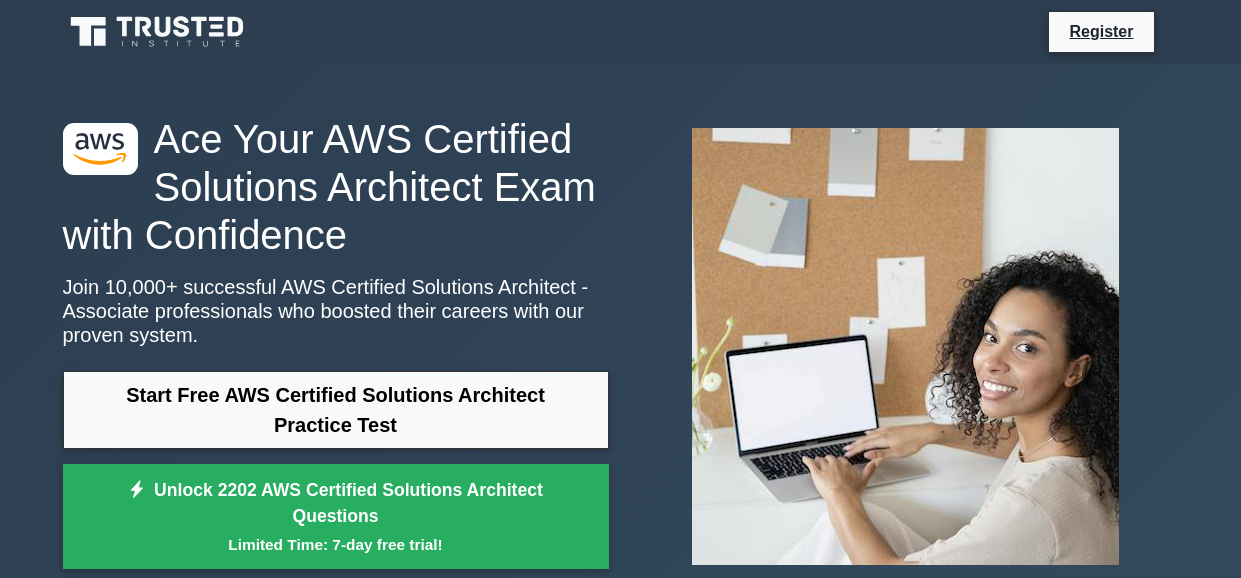 scroll, scrollTop: 0, scrollLeft: 0, axis: both 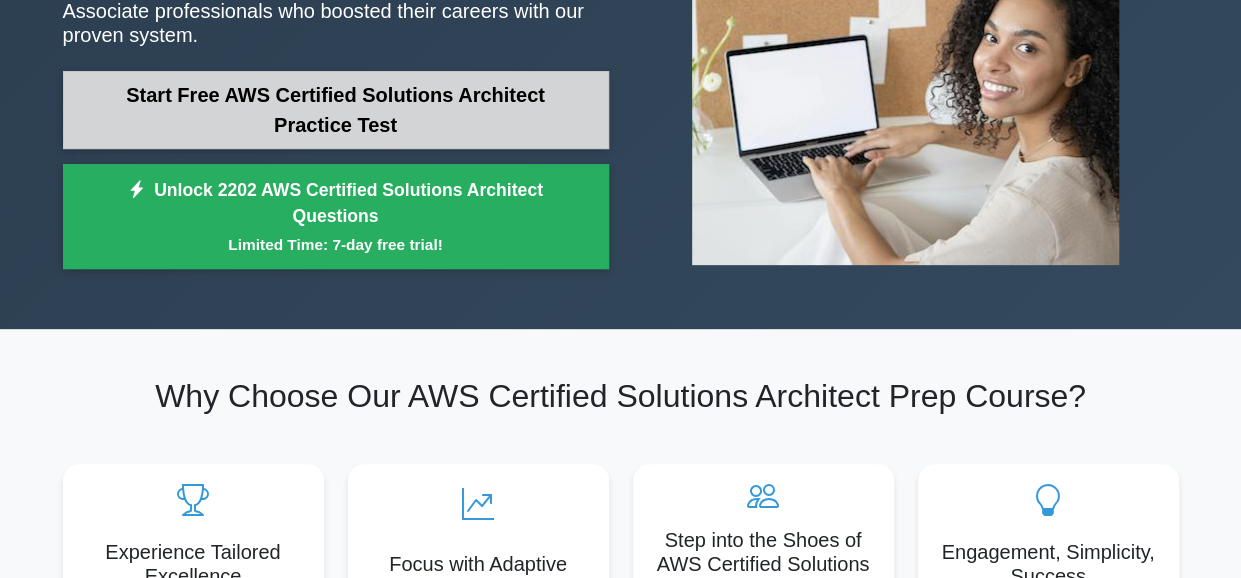click on "Start Free AWS Certified Solutions Architect Practice Test" at bounding box center (336, 110) 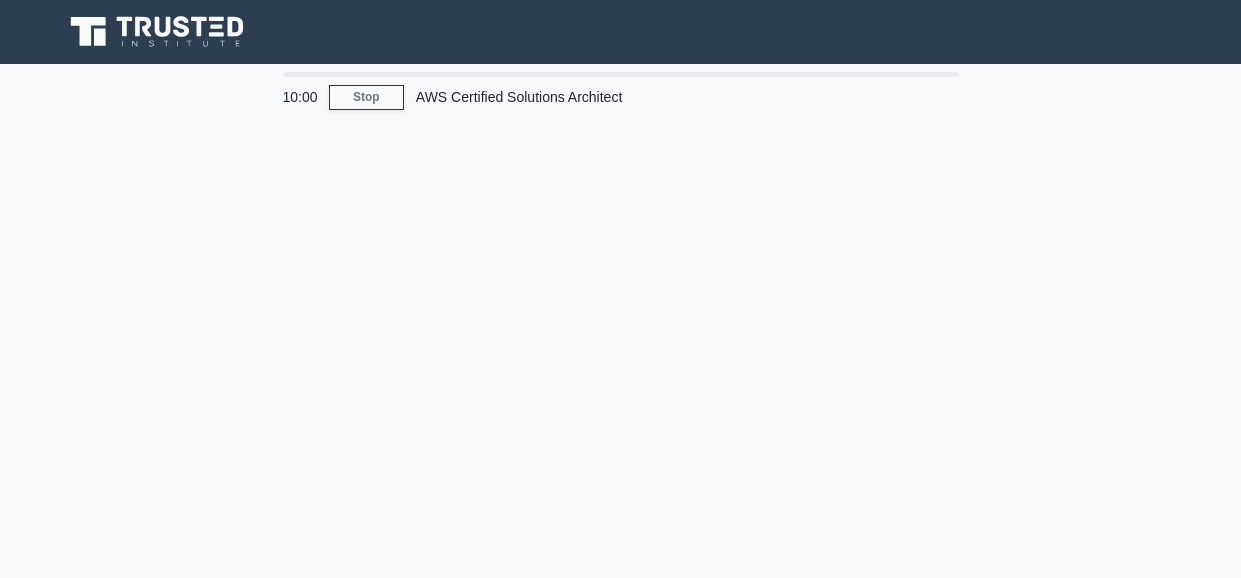 scroll, scrollTop: 0, scrollLeft: 0, axis: both 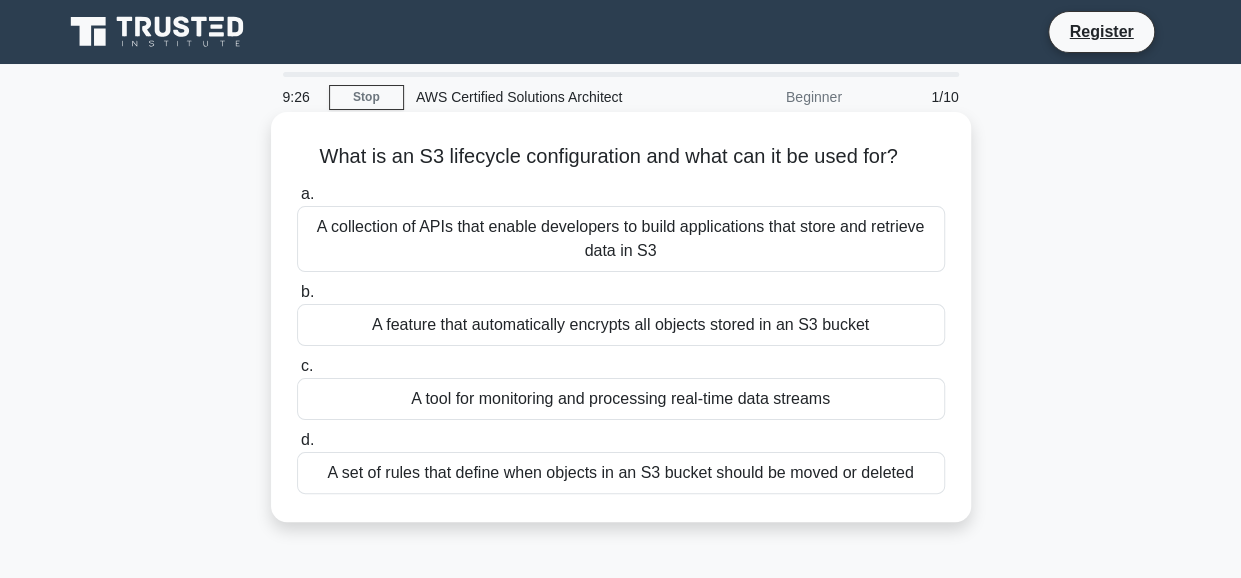click on "A collection of APIs that enable developers to build applications that store and retrieve data in S3" at bounding box center (621, 239) 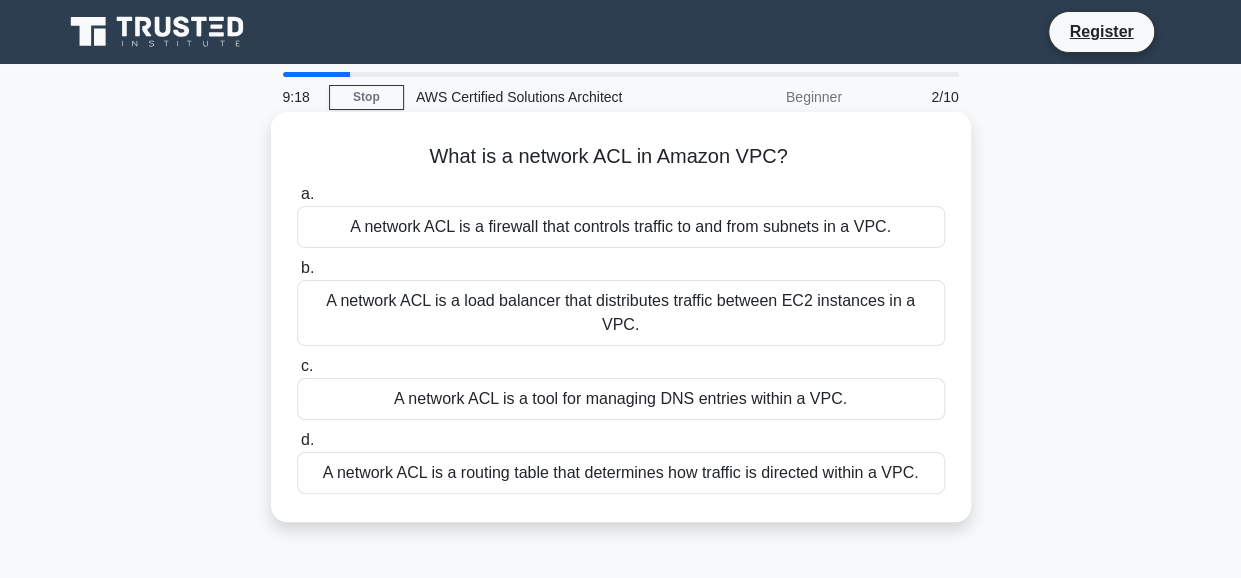 click on "A network ACL is a load balancer that distributes traffic between EC2 instances in a VPC." at bounding box center (621, 313) 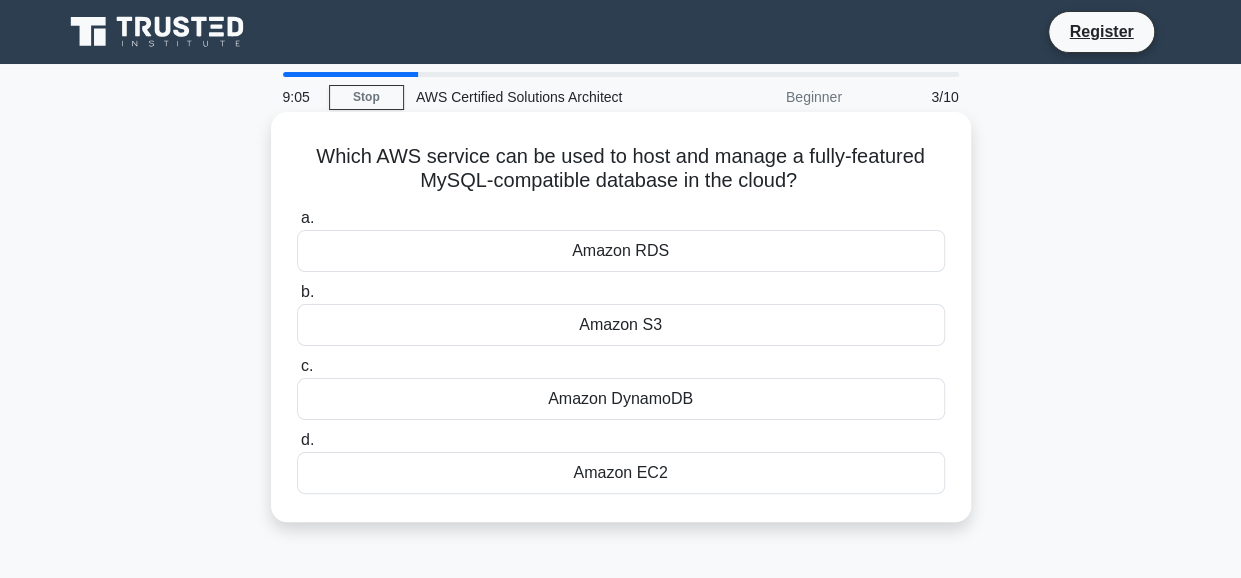 click on "Amazon RDS" at bounding box center (621, 251) 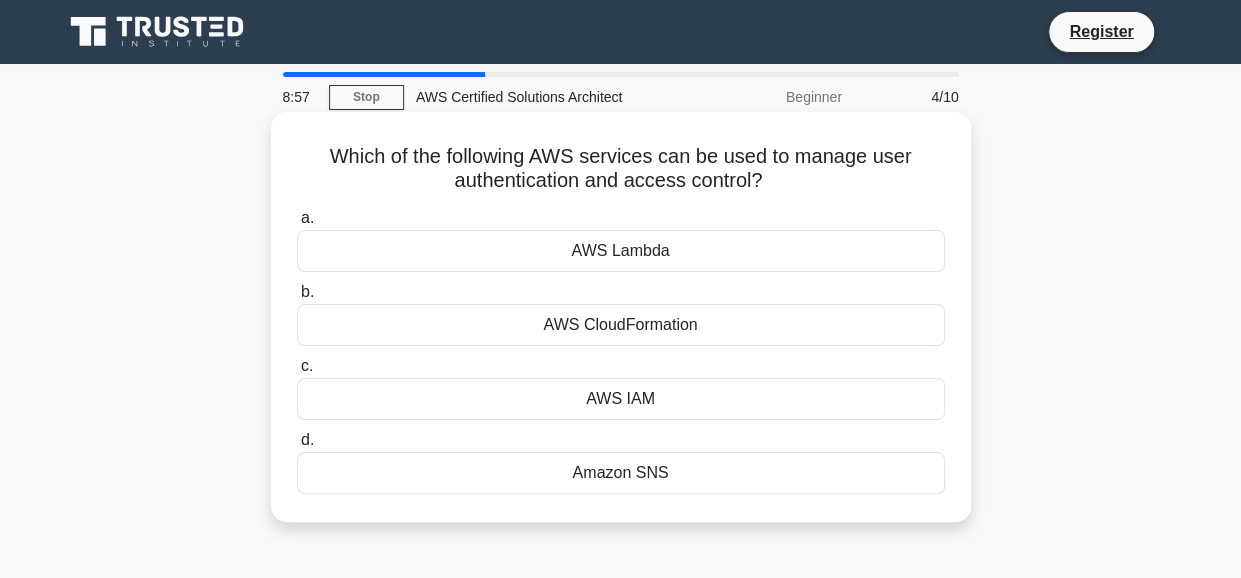 click on "AWS IAM" at bounding box center [621, 399] 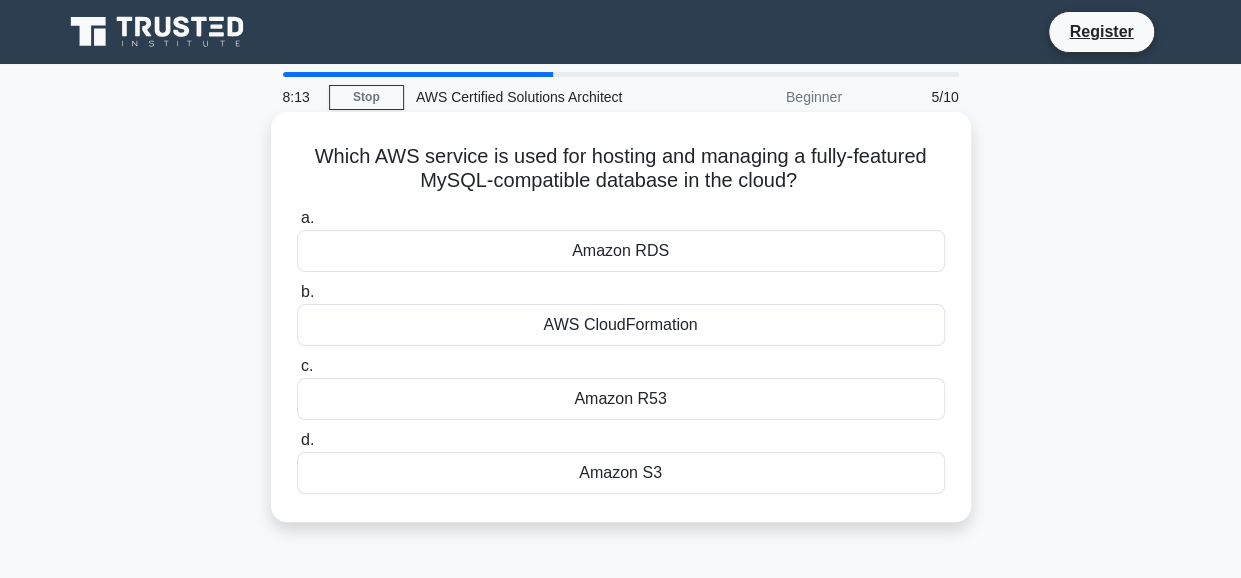 click on "Amazon RDS" at bounding box center (621, 251) 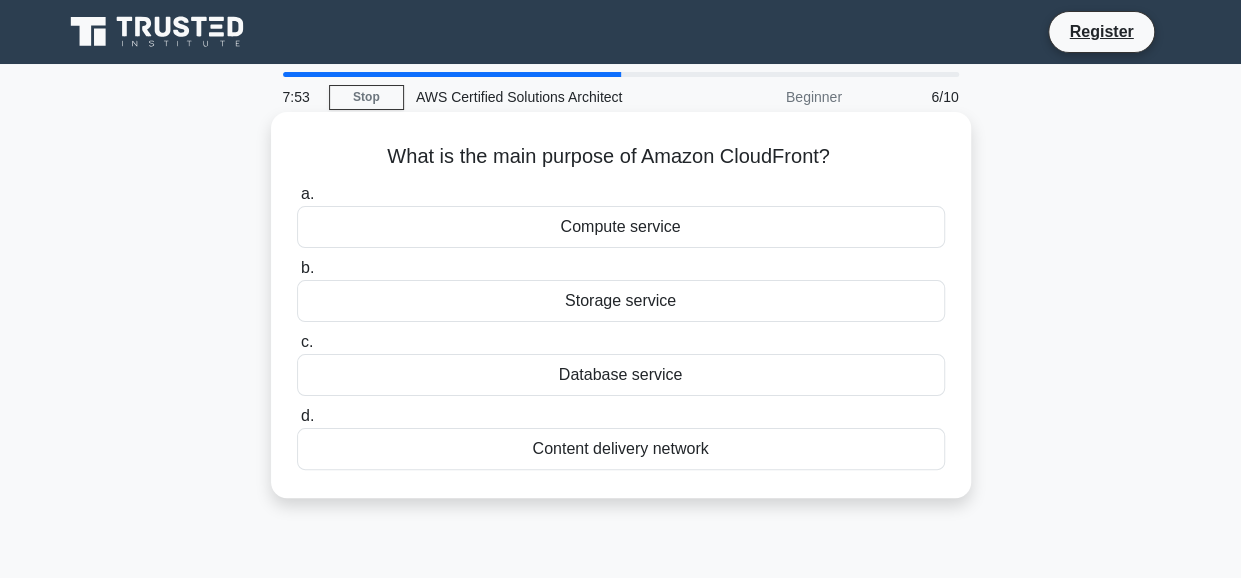 click on "Compute service" at bounding box center (621, 227) 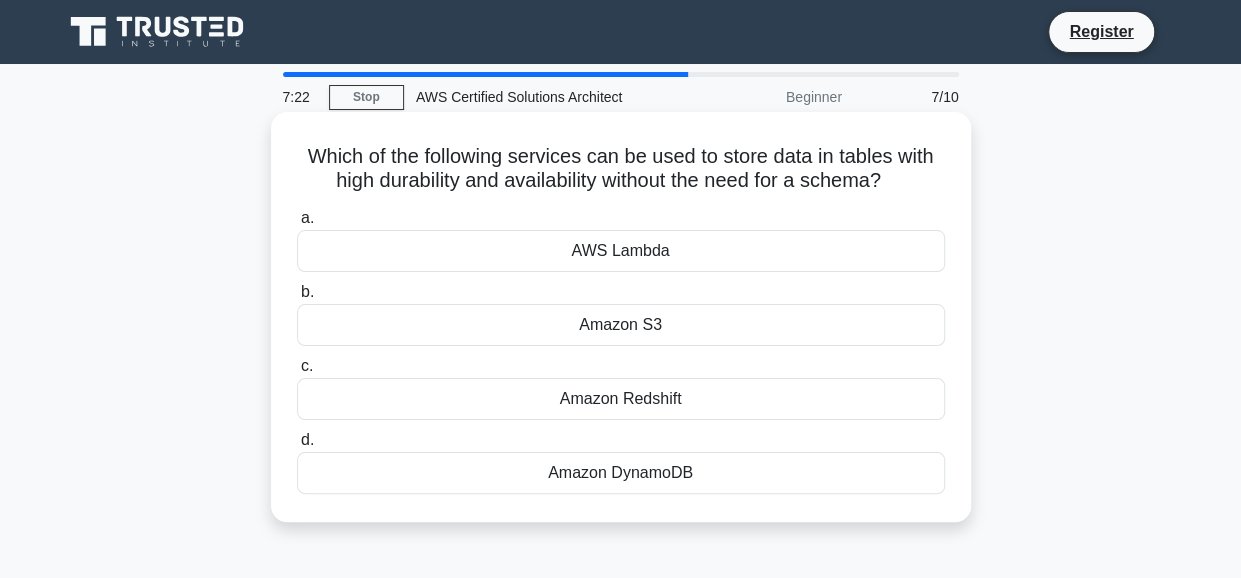 click on "Amazon DynamoDB" at bounding box center (621, 473) 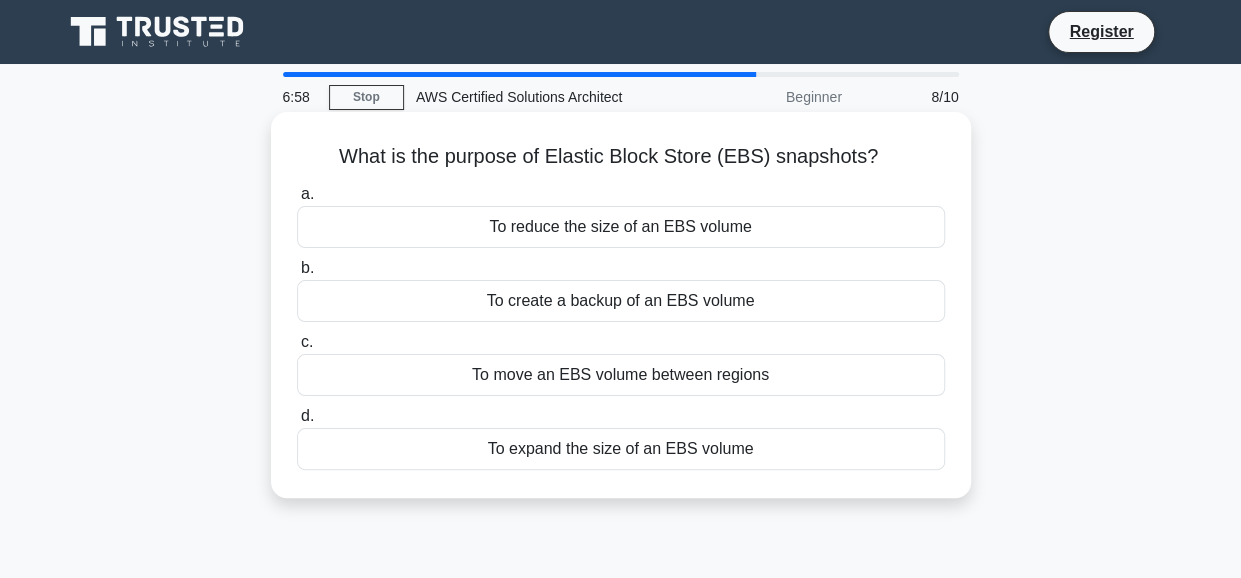 click on "To move an EBS volume between regions" at bounding box center [621, 375] 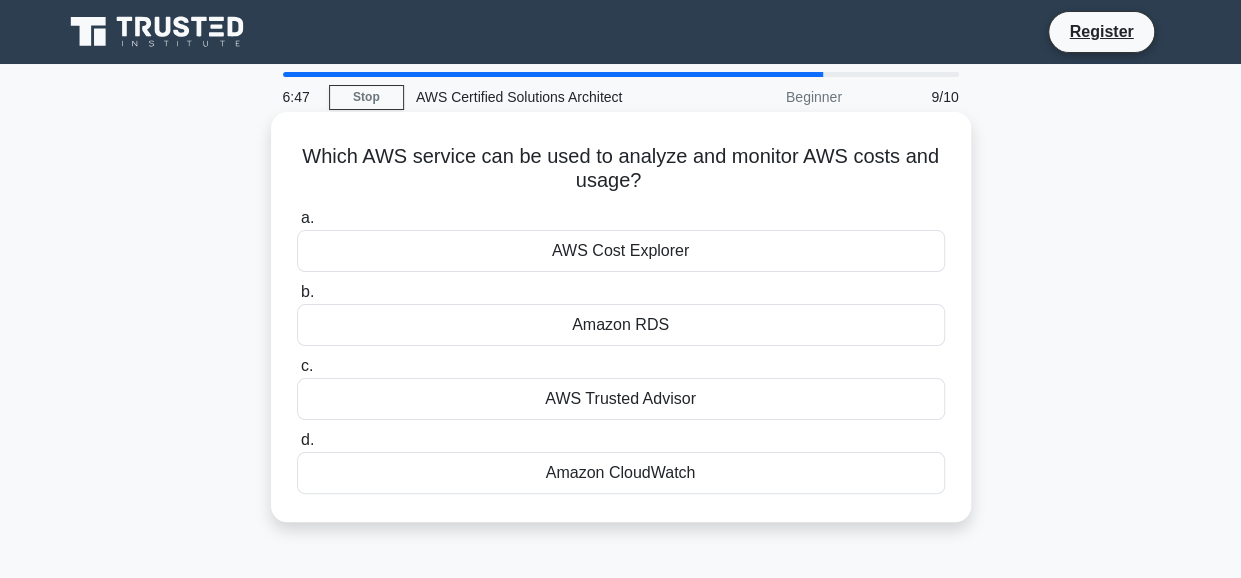 click on "AWS Cost Explorer" at bounding box center (621, 251) 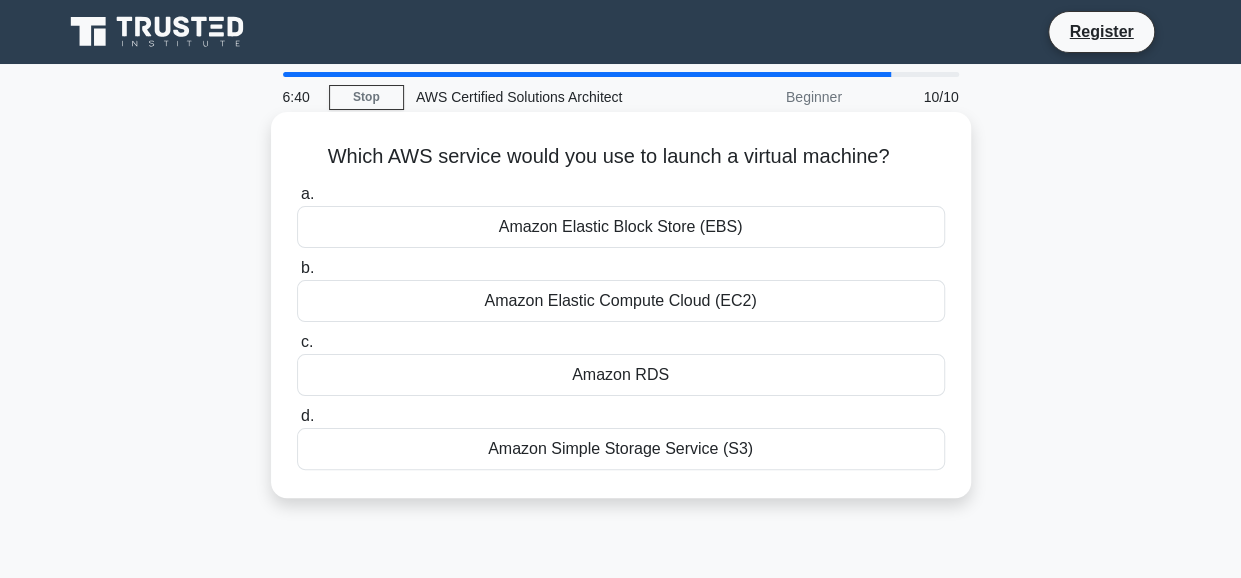 click on "Amazon Elastic Compute Cloud (EC2)" at bounding box center [621, 301] 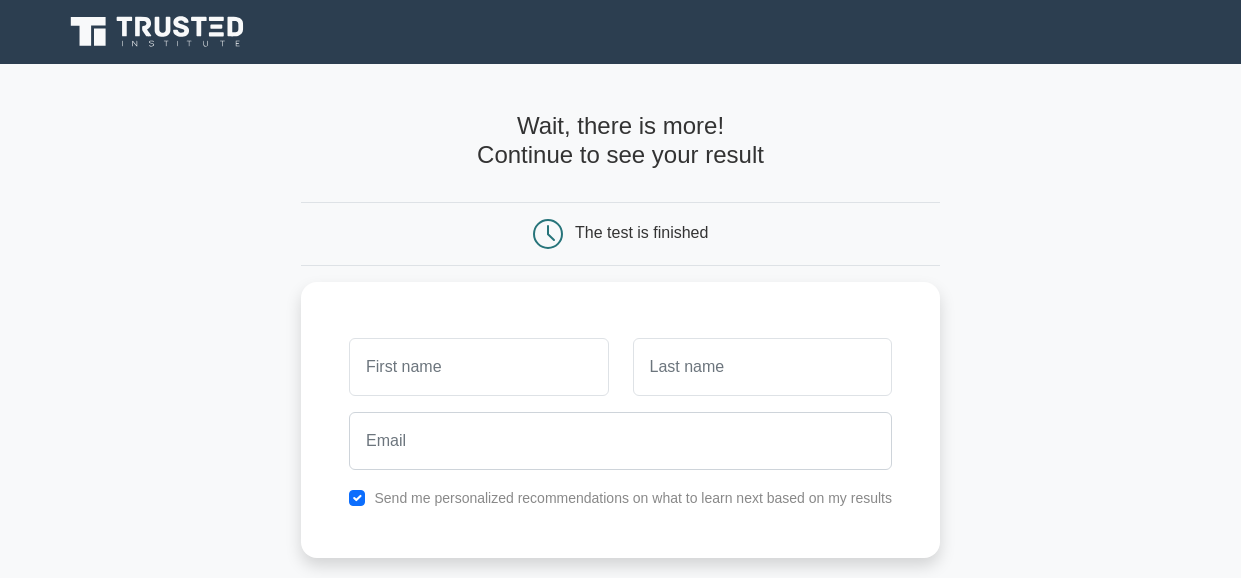 scroll, scrollTop: 0, scrollLeft: 0, axis: both 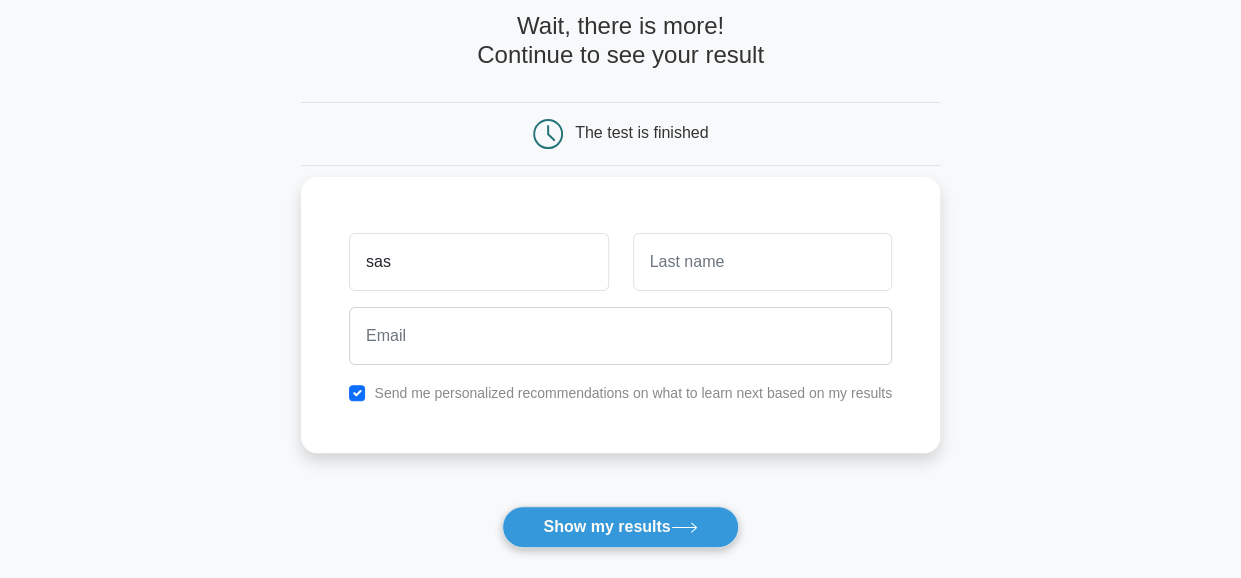 type on "sas" 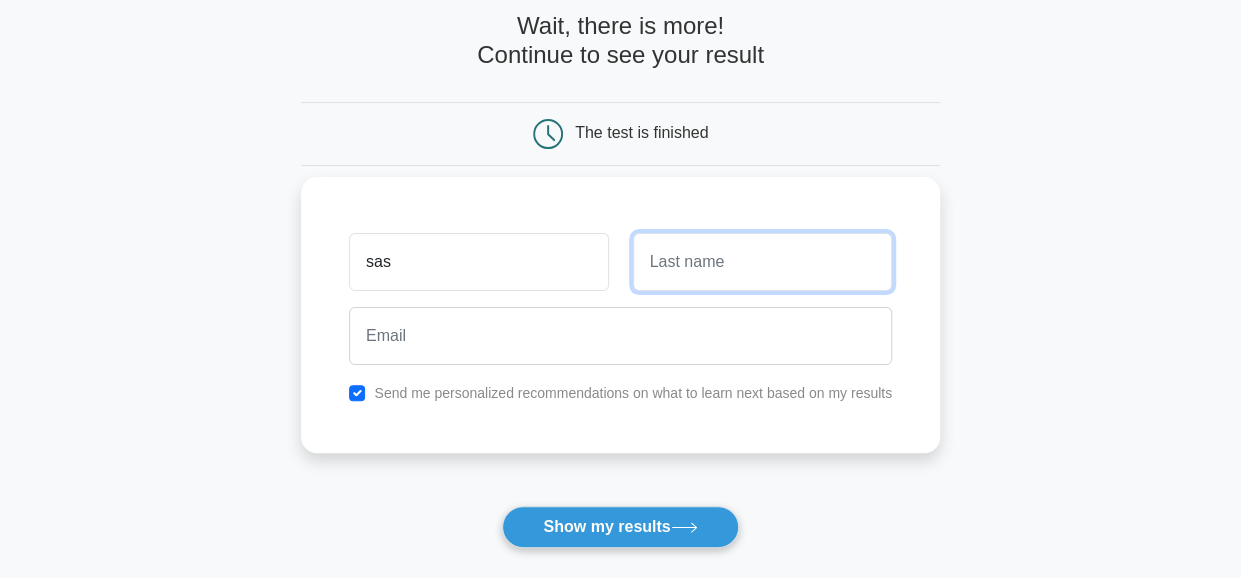 click at bounding box center [762, 262] 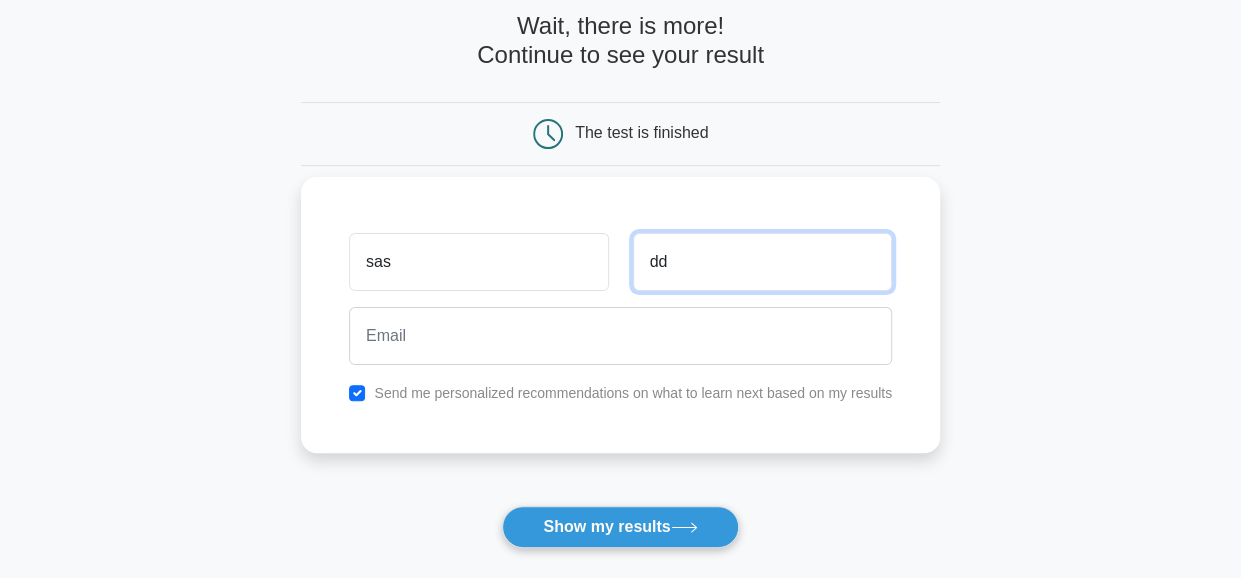 type on "dd" 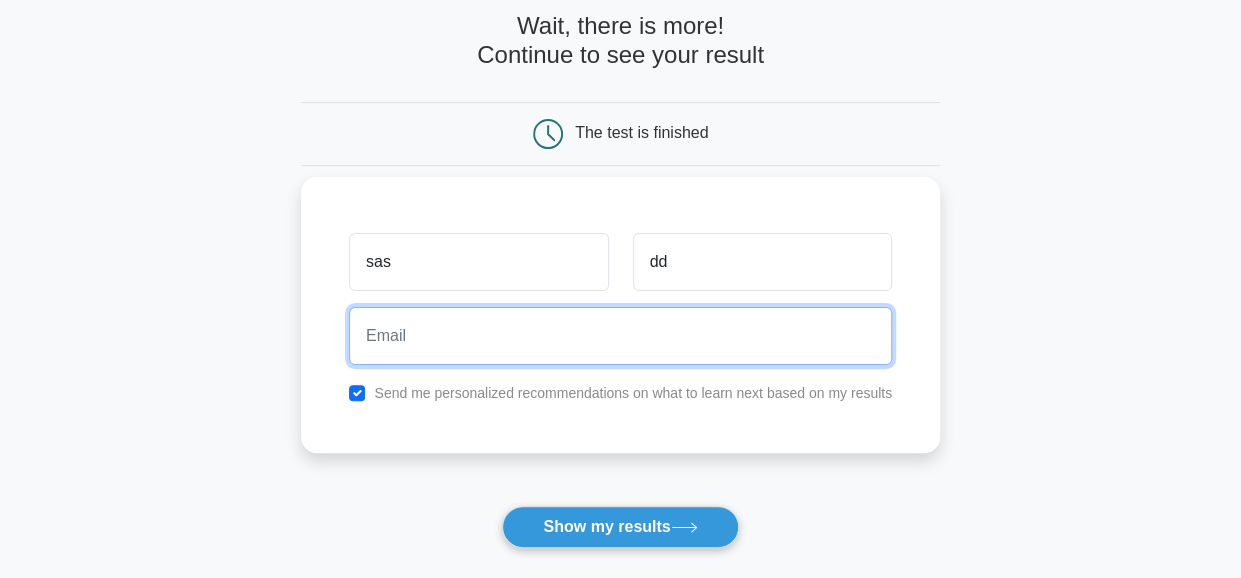 click at bounding box center [620, 336] 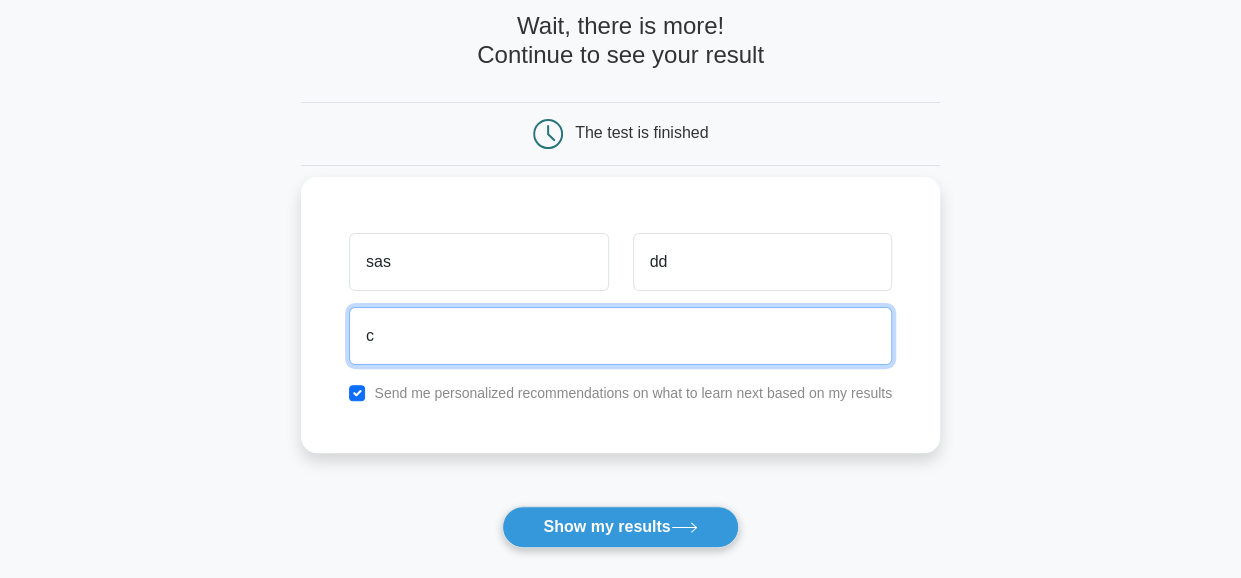 type on "cmsmoon@gmail.com" 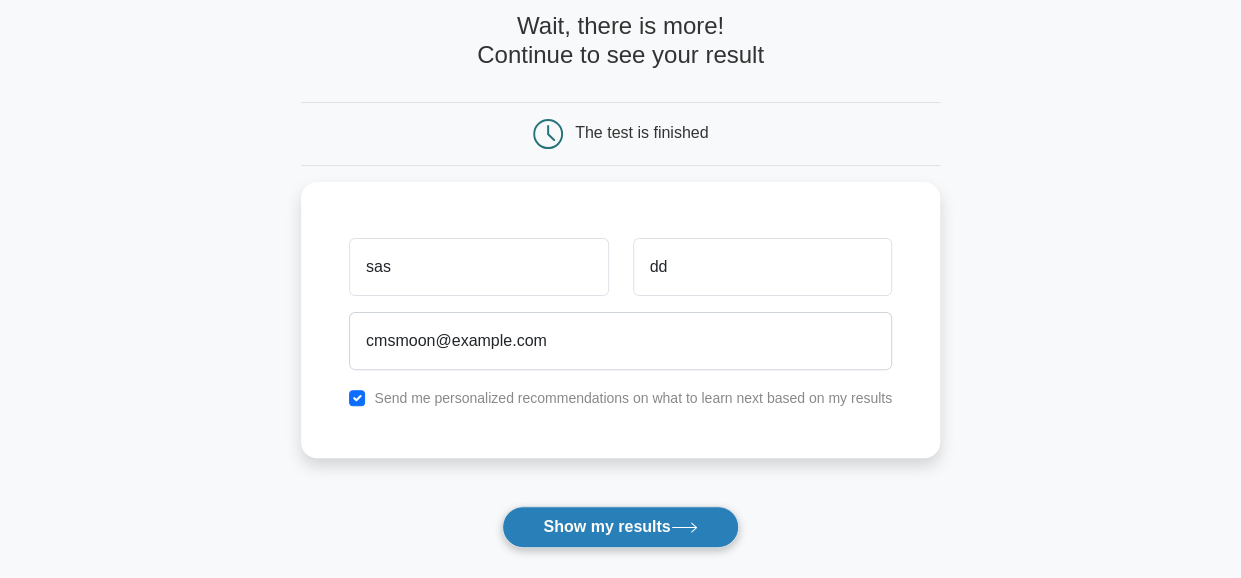 click on "Show my results" at bounding box center [620, 527] 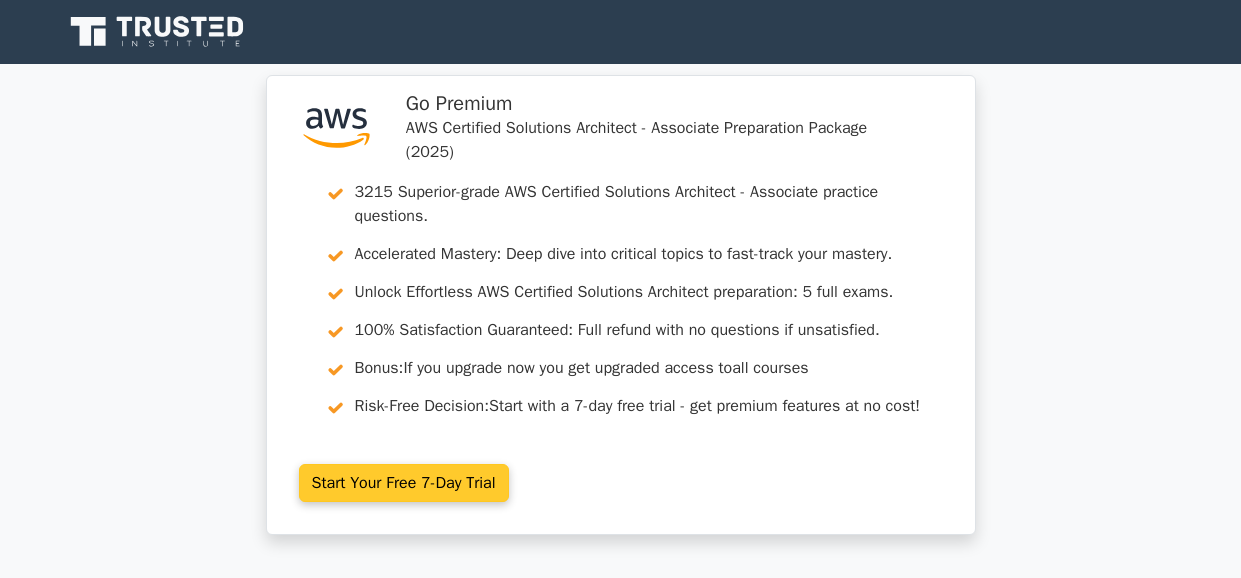 scroll, scrollTop: 0, scrollLeft: 0, axis: both 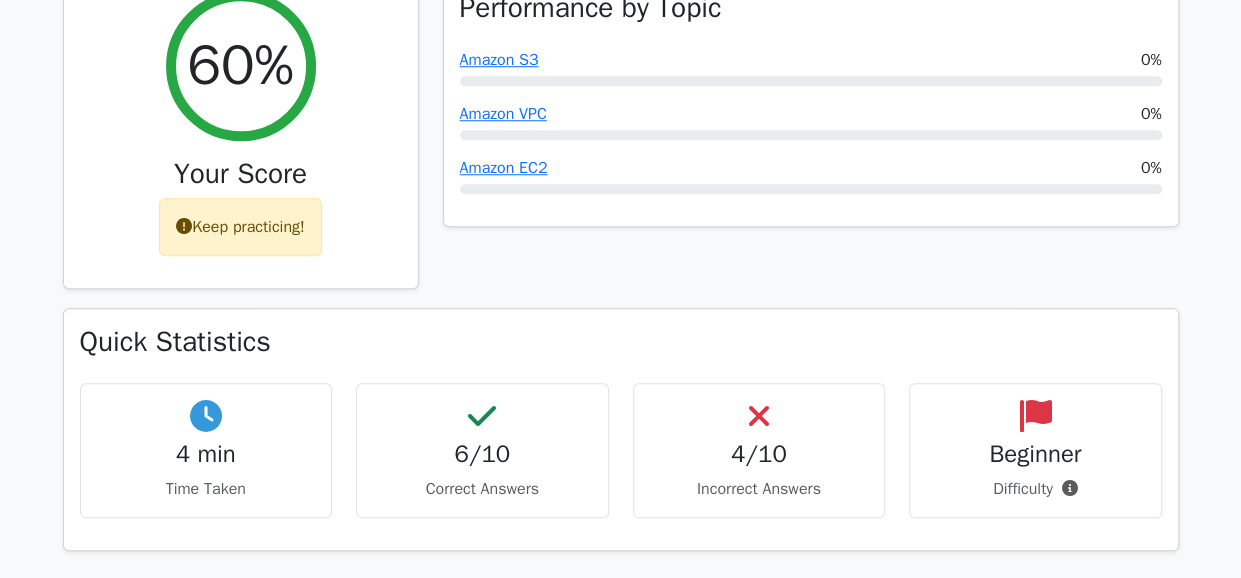 click on "4/10" at bounding box center (759, 454) 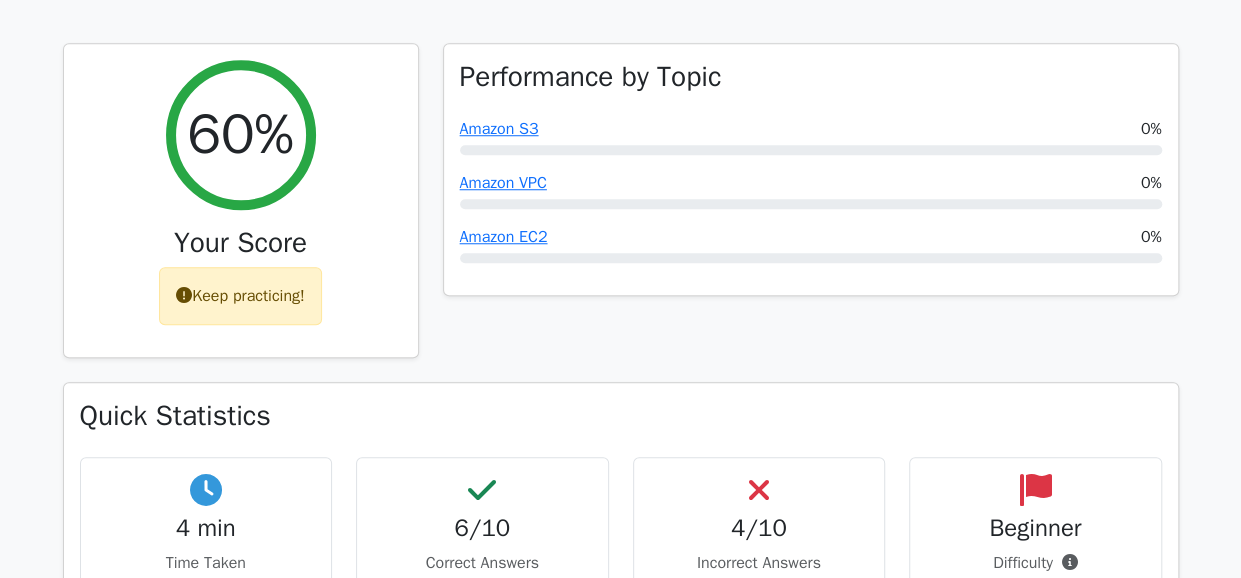 scroll, scrollTop: 700, scrollLeft: 0, axis: vertical 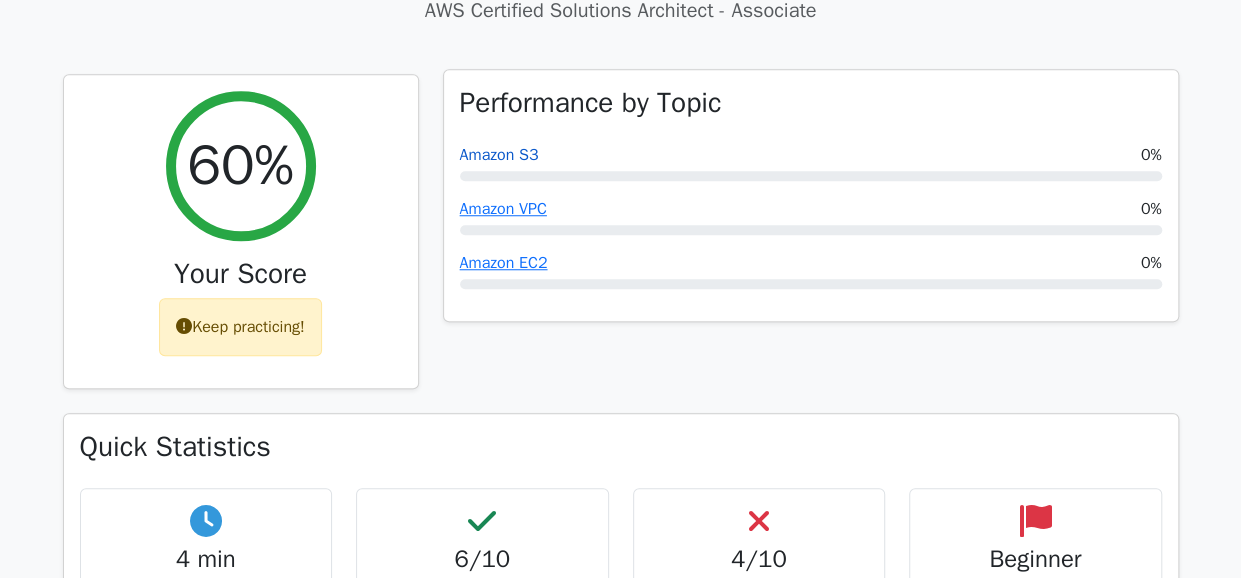 click on "Amazon S3" at bounding box center [499, 155] 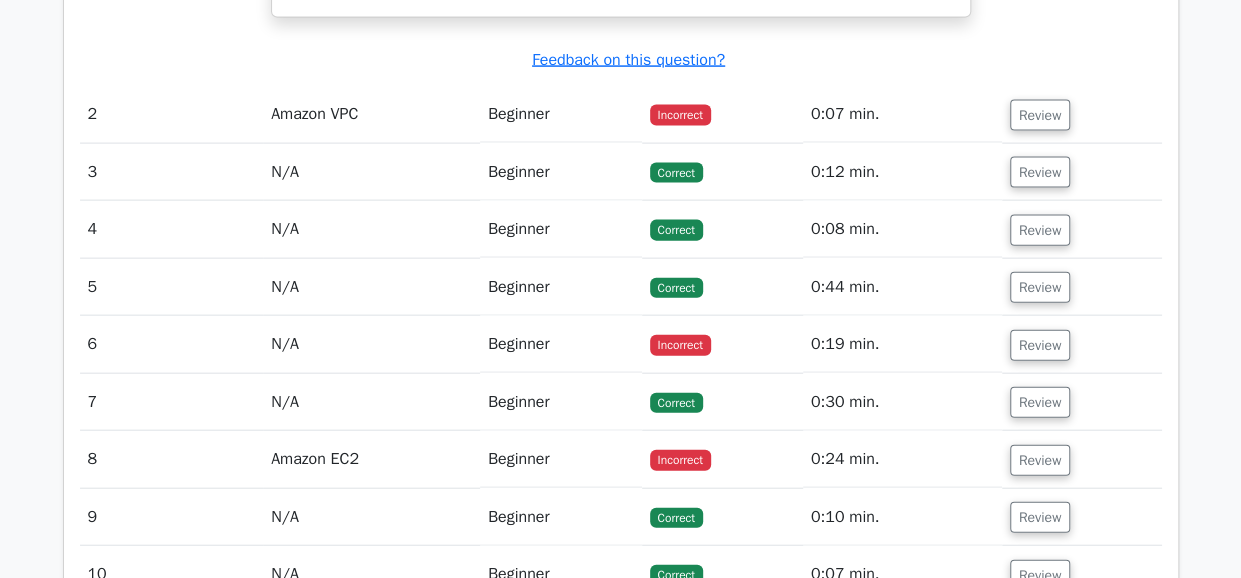 scroll, scrollTop: 2200, scrollLeft: 0, axis: vertical 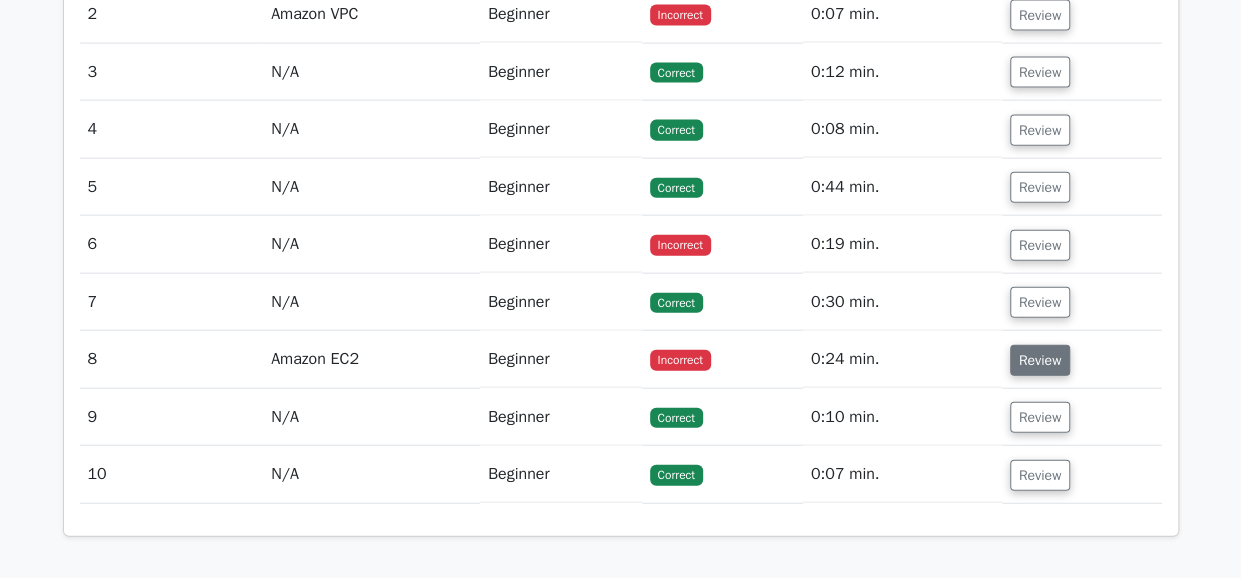 click on "Review" at bounding box center [1040, 360] 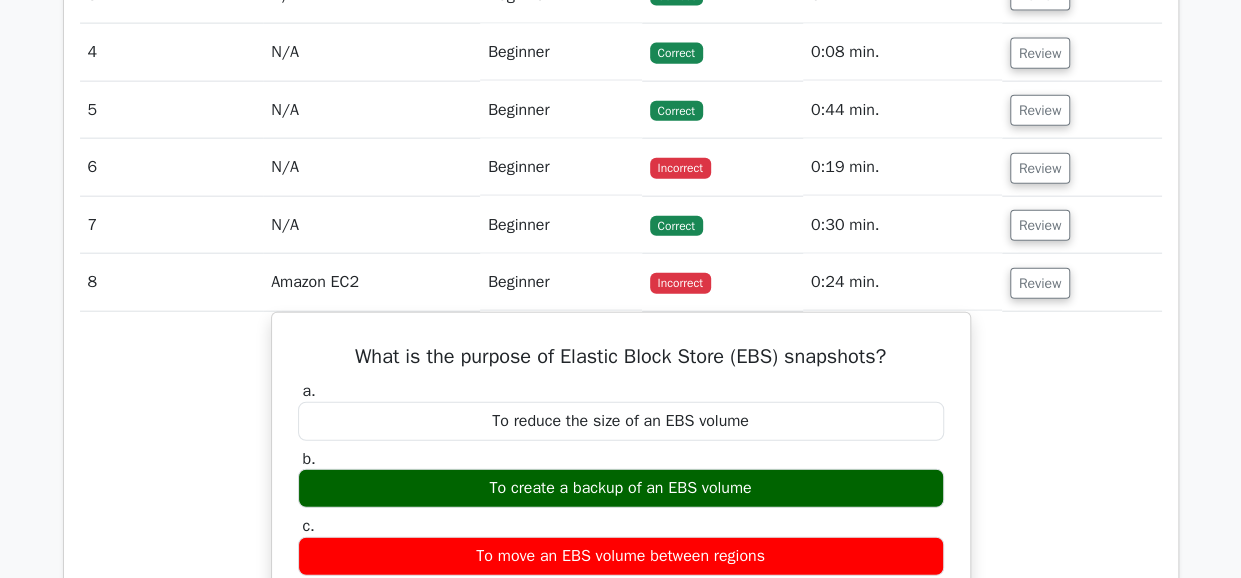 scroll, scrollTop: 2200, scrollLeft: 0, axis: vertical 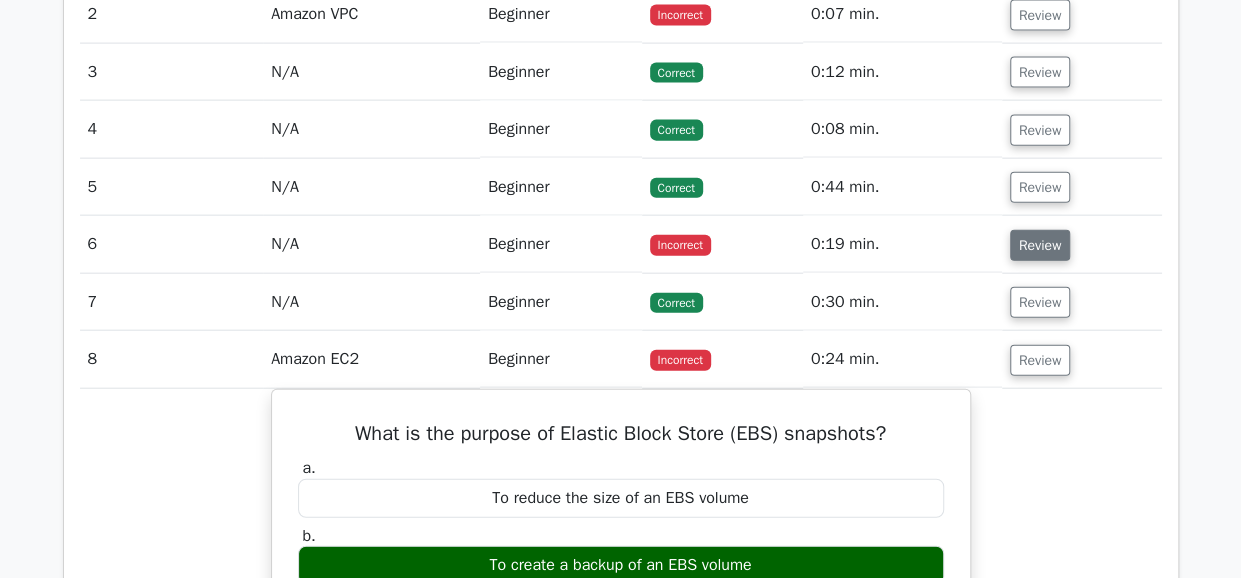 click on "Review" at bounding box center [1040, 245] 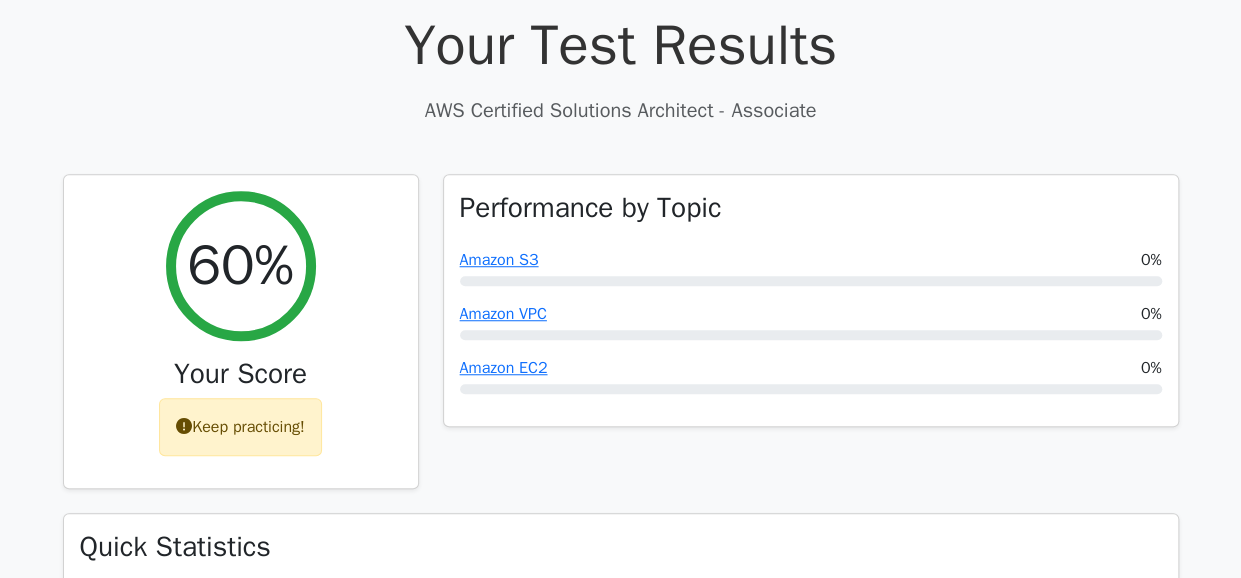 scroll, scrollTop: 300, scrollLeft: 0, axis: vertical 